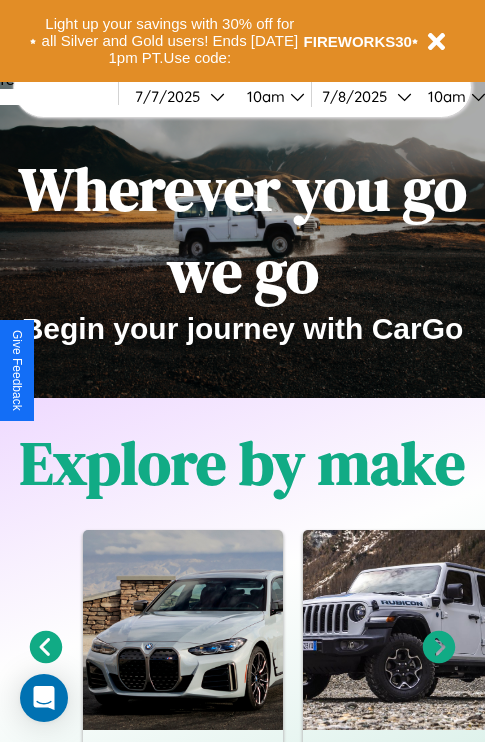 scroll, scrollTop: 308, scrollLeft: 0, axis: vertical 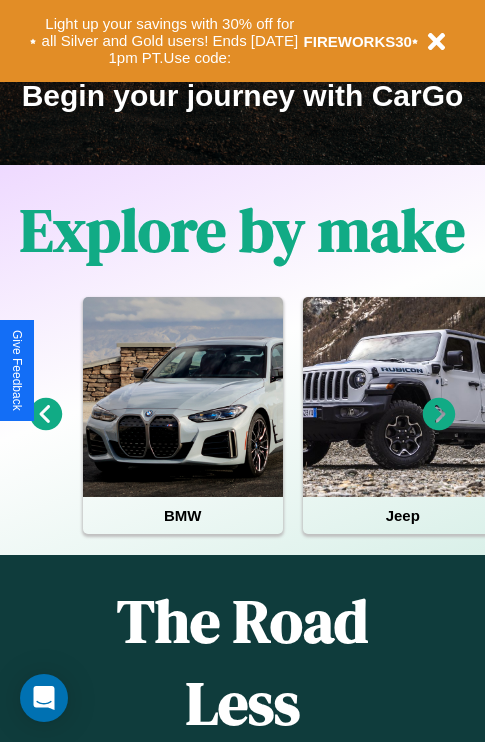 click 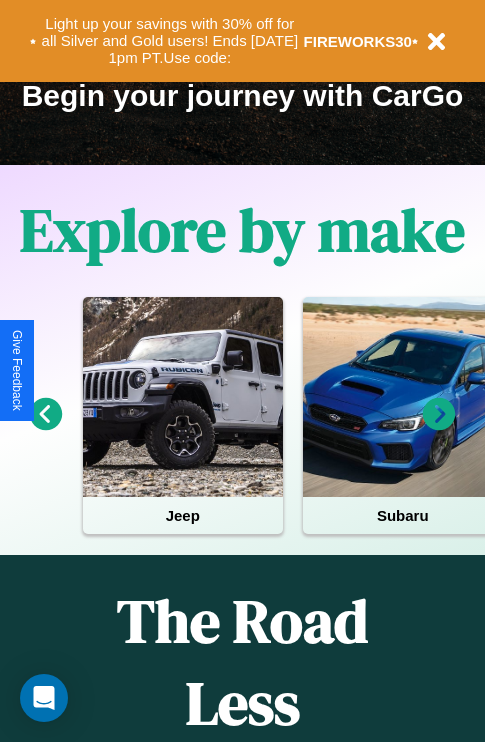 click 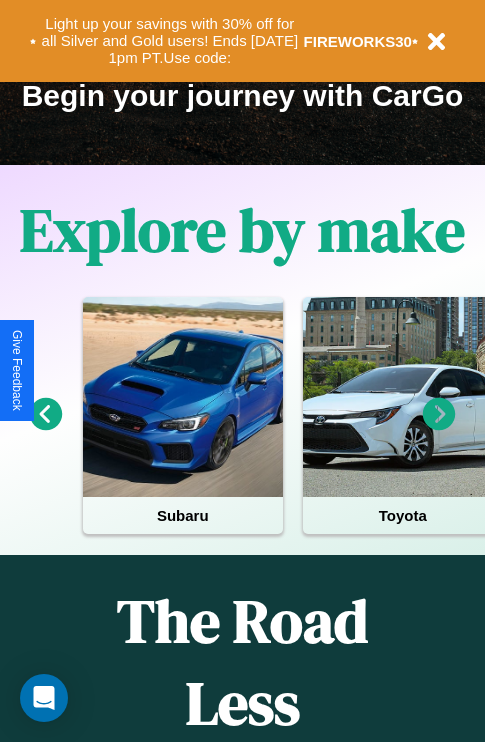 click 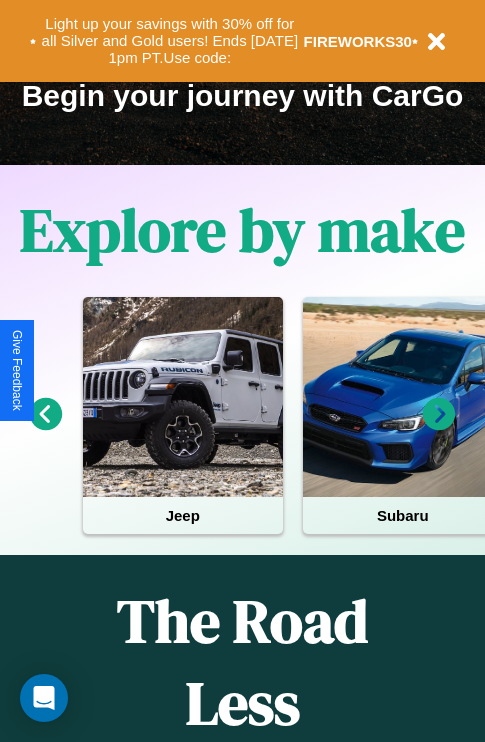click 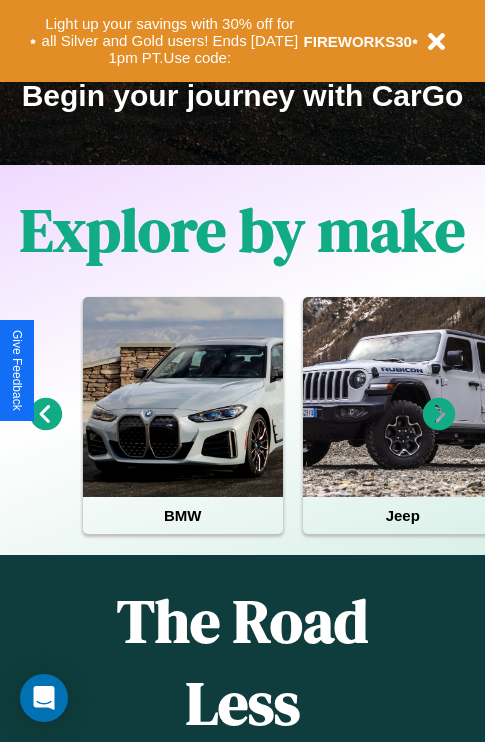 click 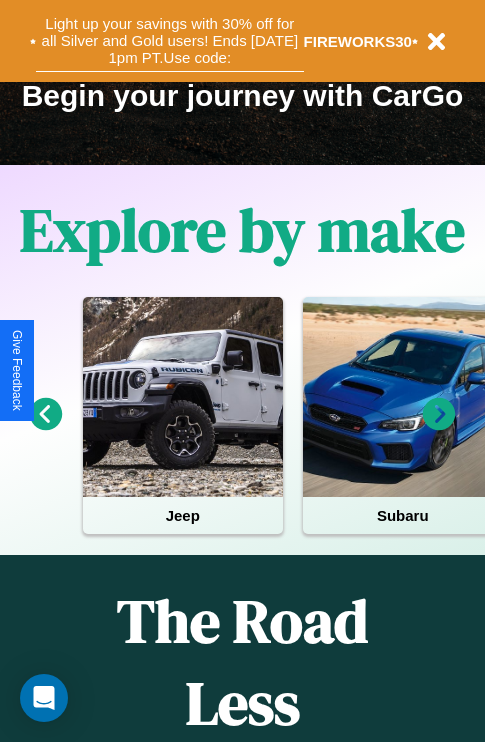 click on "Light up your savings with 30% off for all Silver and Gold users! Ends [DATE] 1pm PT.  Use code:" at bounding box center (170, 41) 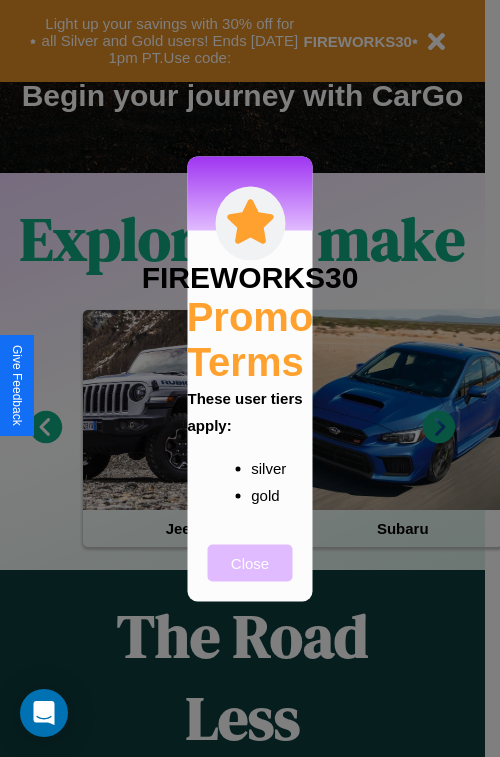 click on "Close" at bounding box center (250, 562) 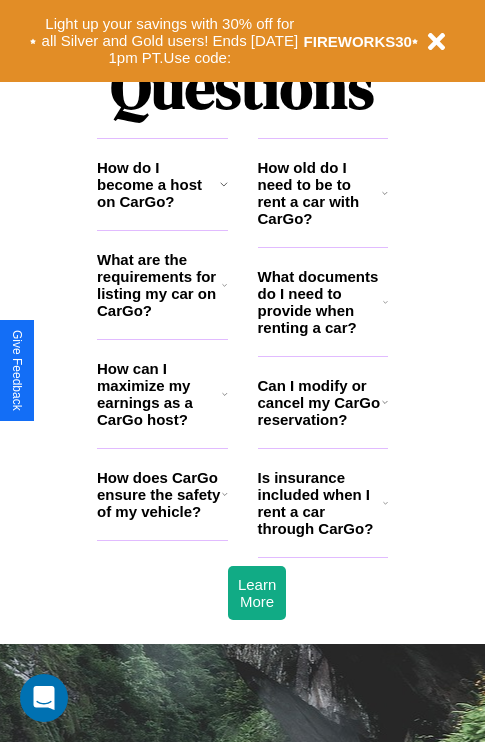 scroll, scrollTop: 2423, scrollLeft: 0, axis: vertical 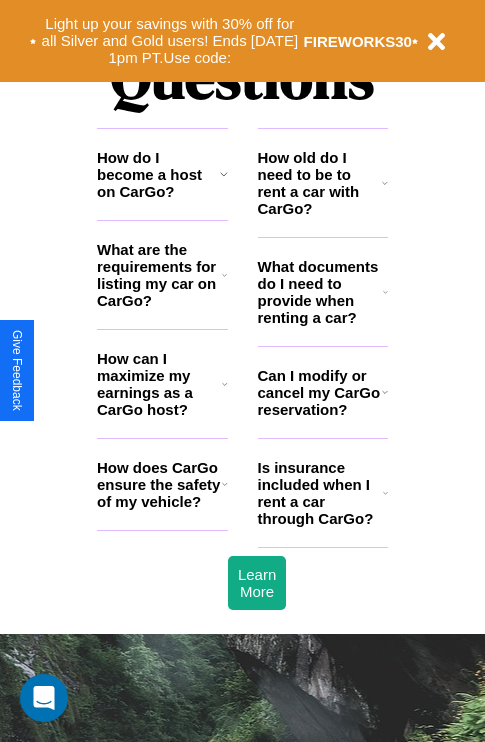 click on "Can I modify or cancel my CarGo reservation?" at bounding box center [320, 392] 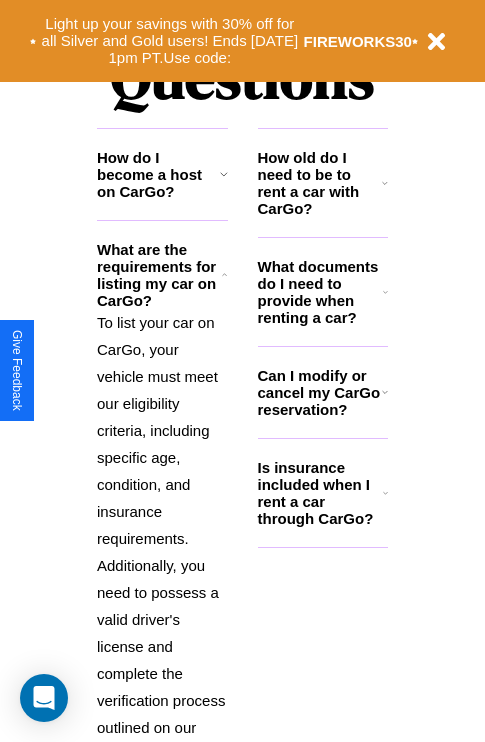 click on "What documents do I need to provide when renting a car?" at bounding box center [321, 292] 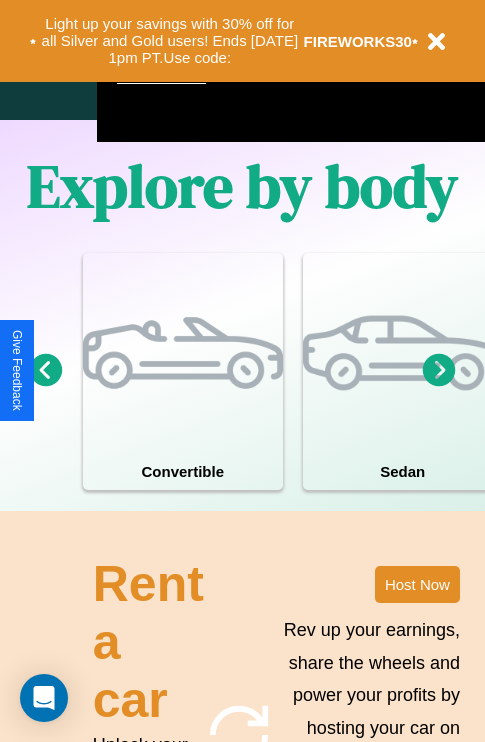 scroll, scrollTop: 0, scrollLeft: 0, axis: both 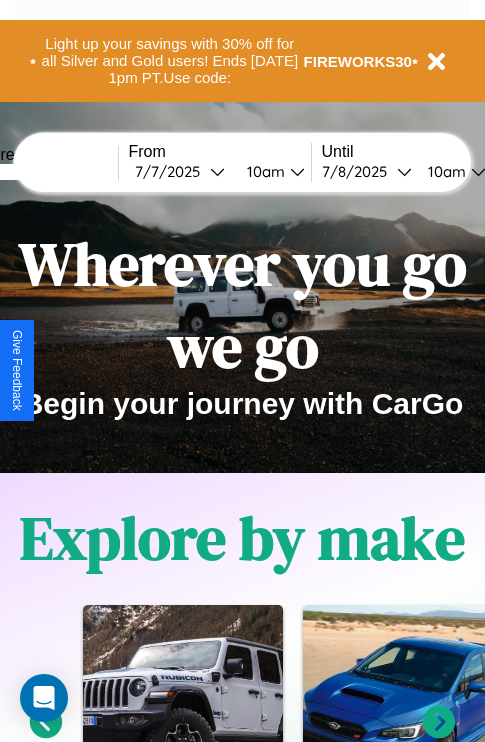 click at bounding box center (43, 172) 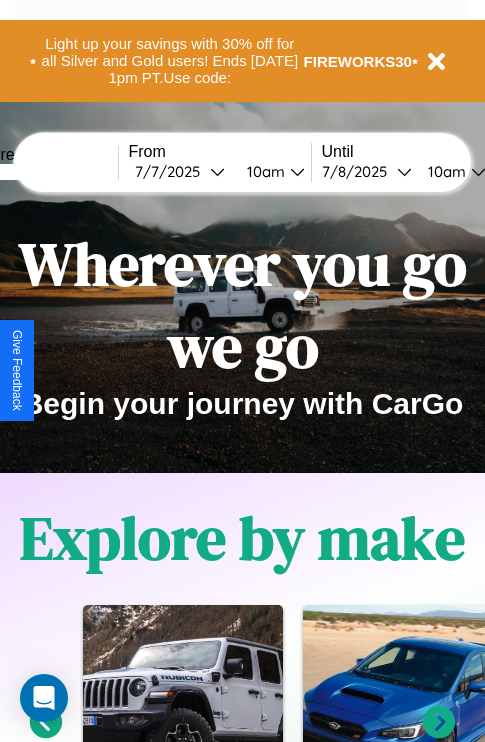 type on "*****" 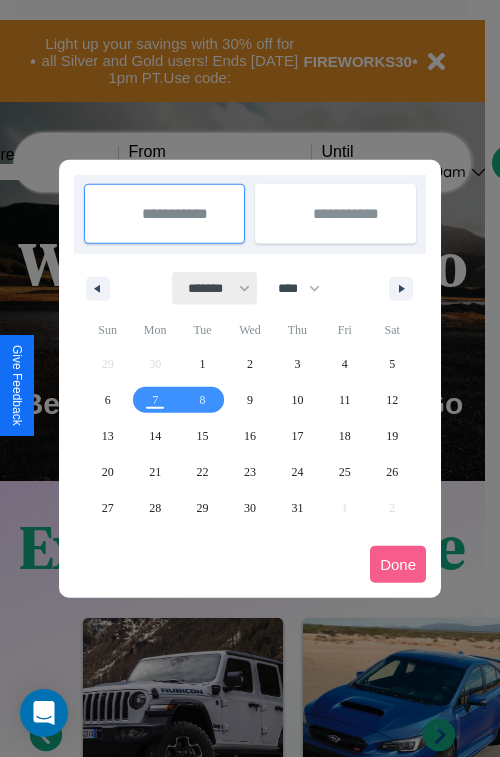 click on "******* ******** ***** ***** *** **** **** ****** ********* ******* ******** ********" at bounding box center (215, 288) 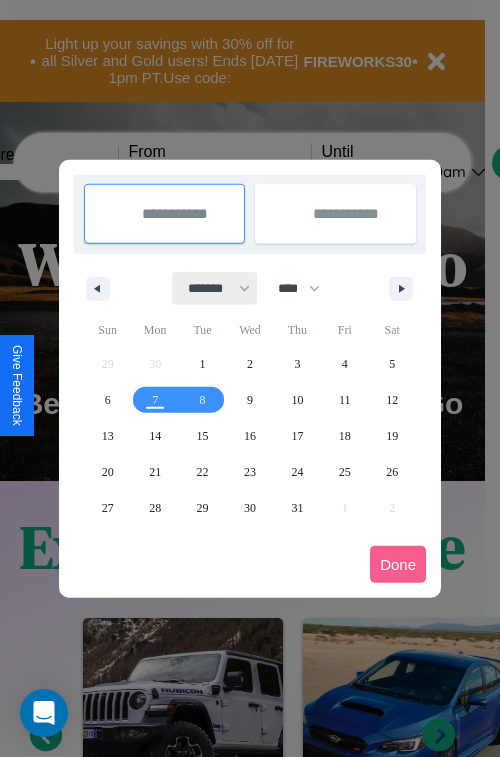 select on "*" 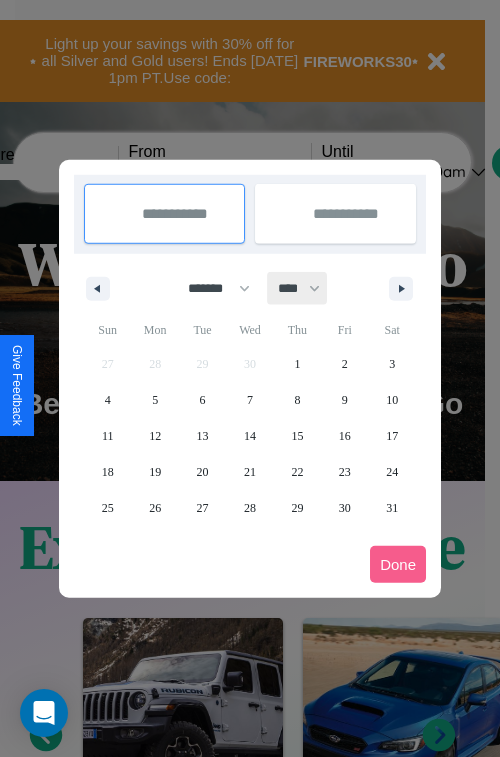 click on "**** **** **** **** **** **** **** **** **** **** **** **** **** **** **** **** **** **** **** **** **** **** **** **** **** **** **** **** **** **** **** **** **** **** **** **** **** **** **** **** **** **** **** **** **** **** **** **** **** **** **** **** **** **** **** **** **** **** **** **** **** **** **** **** **** **** **** **** **** **** **** **** **** **** **** **** **** **** **** **** **** **** **** **** **** **** **** **** **** **** **** **** **** **** **** **** **** **** **** **** **** **** **** **** **** **** **** **** **** **** **** **** **** **** **** **** **** **** **** **** ****" at bounding box center (298, 288) 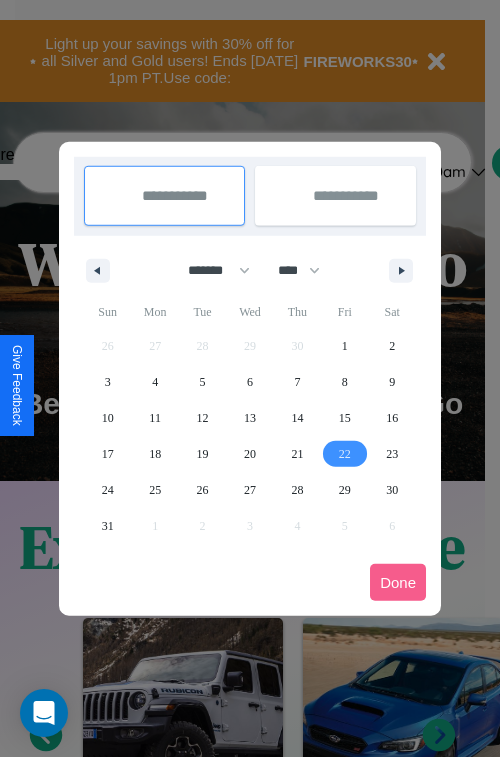 click on "22" at bounding box center (345, 454) 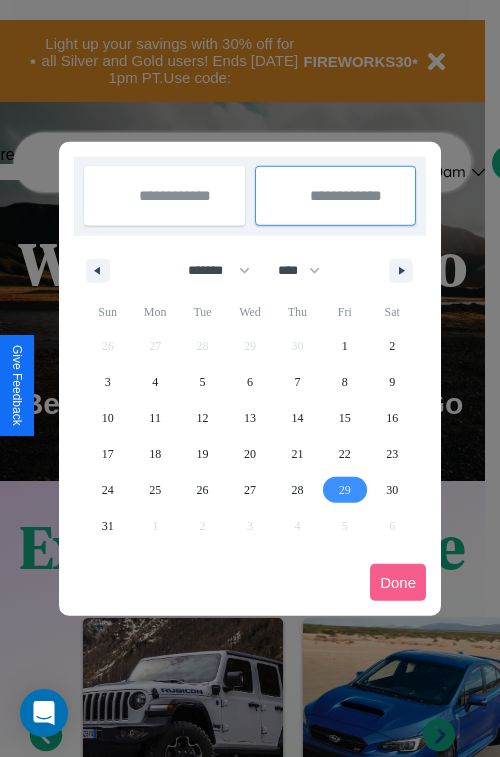 click on "29" at bounding box center (345, 490) 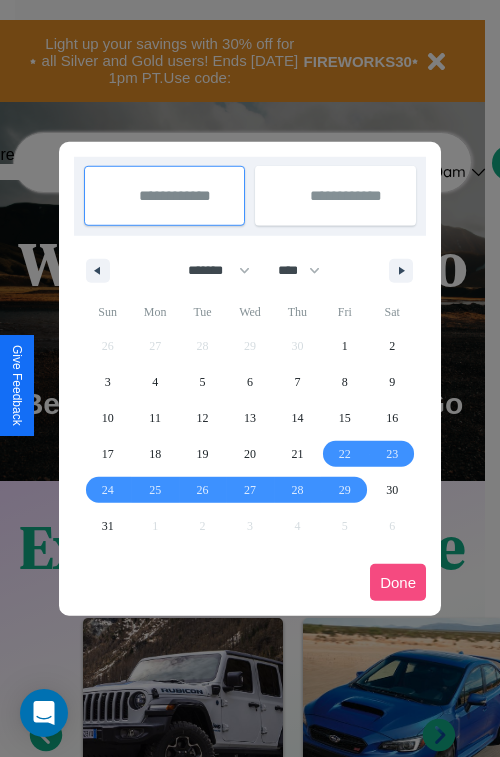 click on "Done" at bounding box center [398, 582] 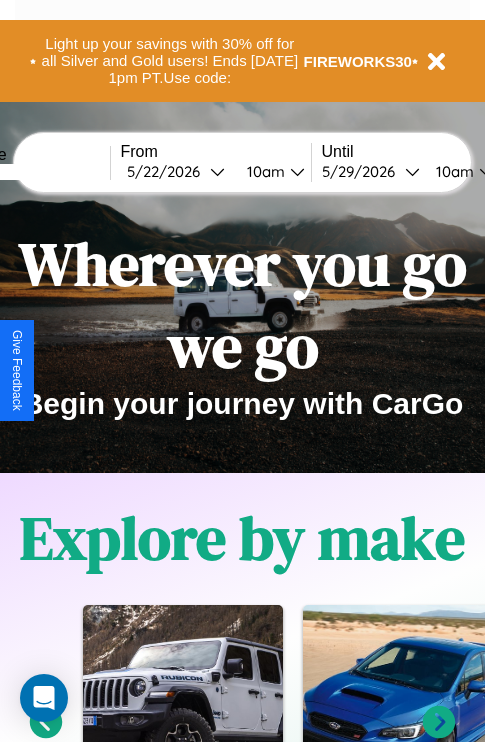 click on "10am" at bounding box center (263, 171) 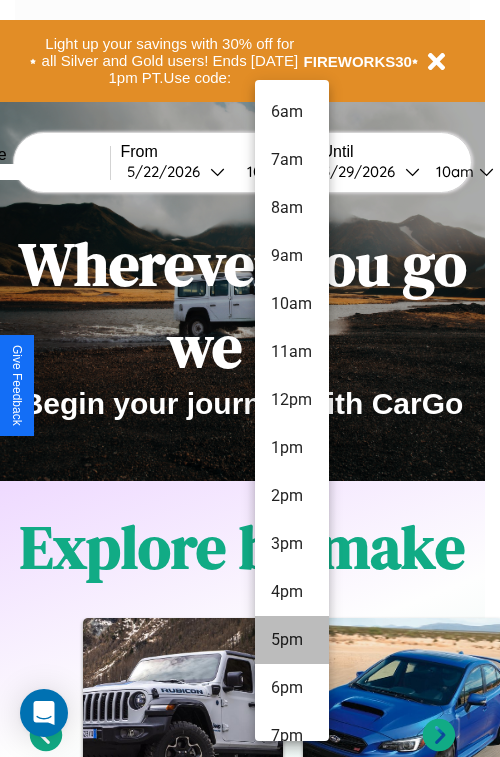 click on "5pm" at bounding box center [292, 640] 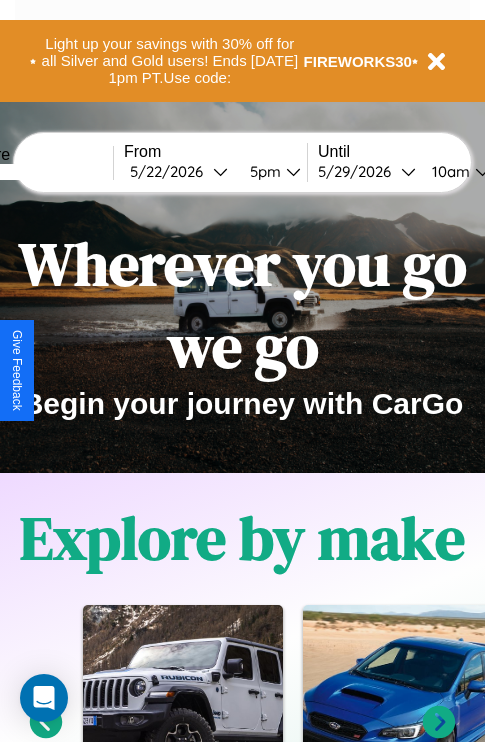 scroll, scrollTop: 0, scrollLeft: 74, axis: horizontal 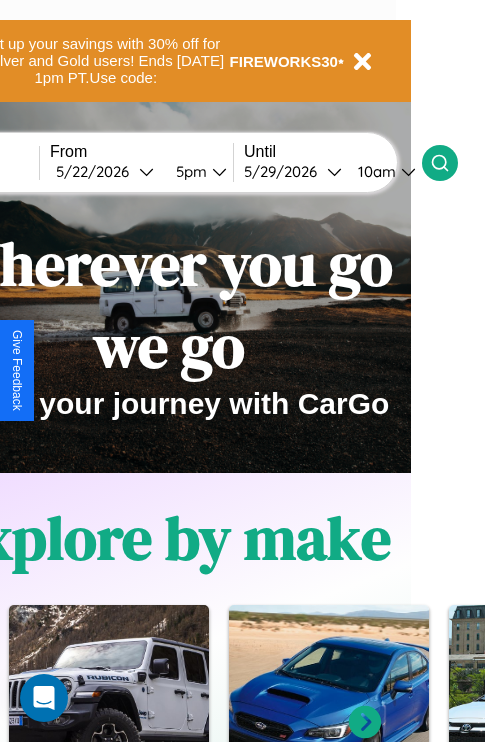 click 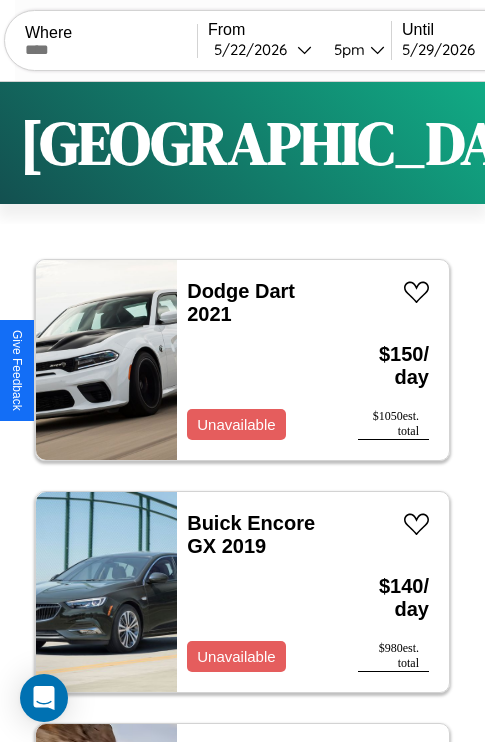 scroll, scrollTop: 95, scrollLeft: 0, axis: vertical 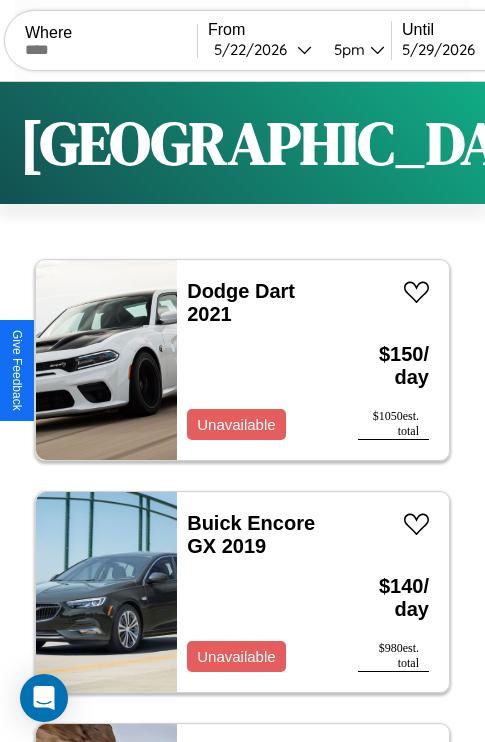 click on "Filters" at bounding box center (640, 143) 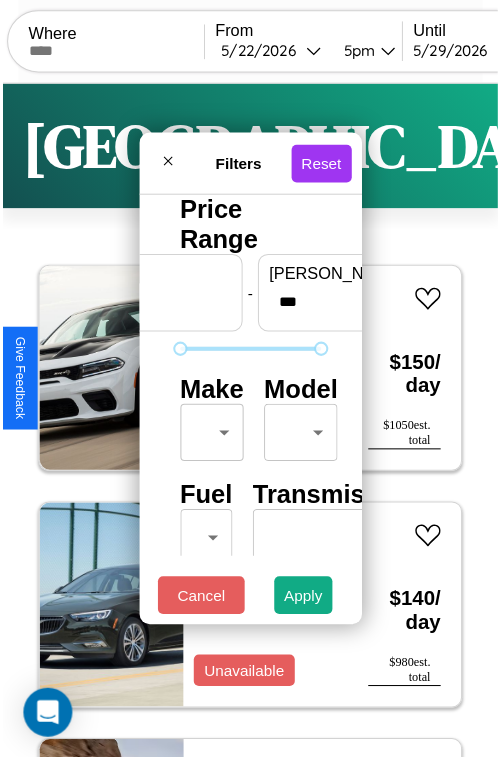 scroll, scrollTop: 59, scrollLeft: 0, axis: vertical 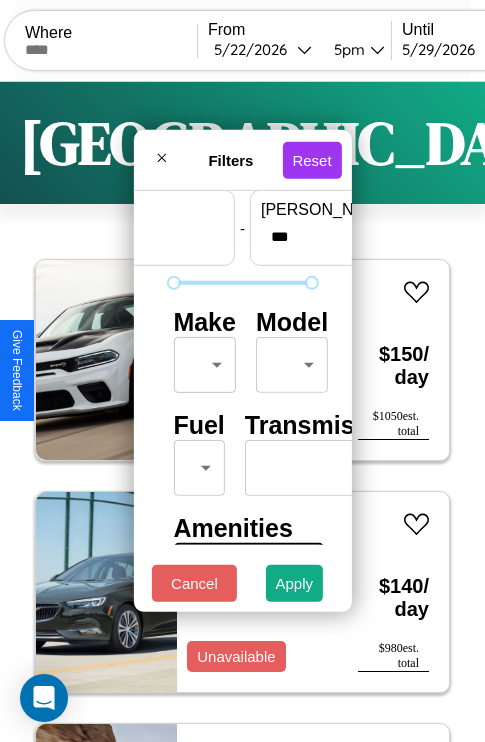 click on "CarGo Where From 5 / 22 / 2026 5pm Until 5 / 29 / 2026 10am Become a Host Login Sign Up Osaka Filters 126  cars in this area These cars can be picked up in this city. Dodge   Dart   2021 Unavailable $ 150  / day $ 1050  est. total Buick   Encore GX   2019 Unavailable $ 140  / day $ 980  est. total Mercedes   L1117   2014 Available $ 60  / day $ 420  est. total Infiniti   EX35   2014 Available $ 130  / day $ 910  est. total GMC   C7   2024 Available $ 160  / day $ 1120  est. total Ford   FT900   2014 Available $ 190  / day $ 1330  est. total Land Rover   New Range Rover   2014 Unavailable $ 80  / day $ 560  est. total Lamborghini   Revuelto   2014 Available $ 80  / day $ 560  est. total Mazda   B-Series   2023 Available $ 140  / day $ 980  est. total BMW   R 1200 S   2021 Available $ 80  / day $ 560  est. total Toyota   Cargo Van   2023 Available $ 60  / day $ 420  est. total Volvo   XC60   2017 Available $ 200  / day $ 1400  est. total Subaru   XT6   2023 Unavailable $ 130  / day $ 910  est. total Hyundai" at bounding box center (242, 412) 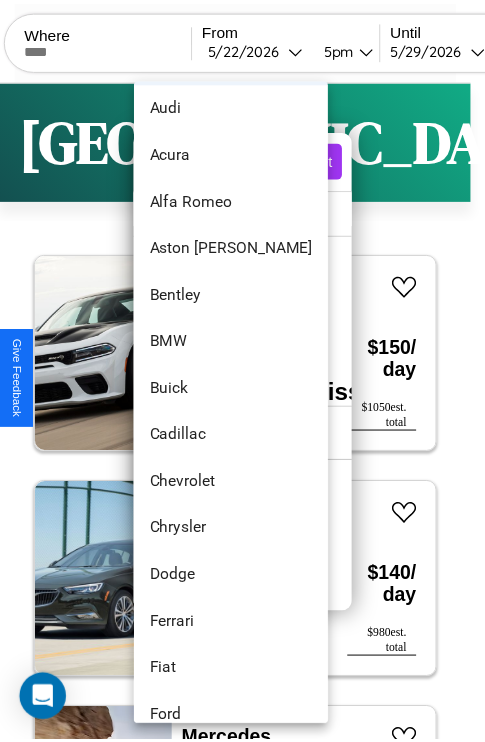 scroll, scrollTop: 230, scrollLeft: 0, axis: vertical 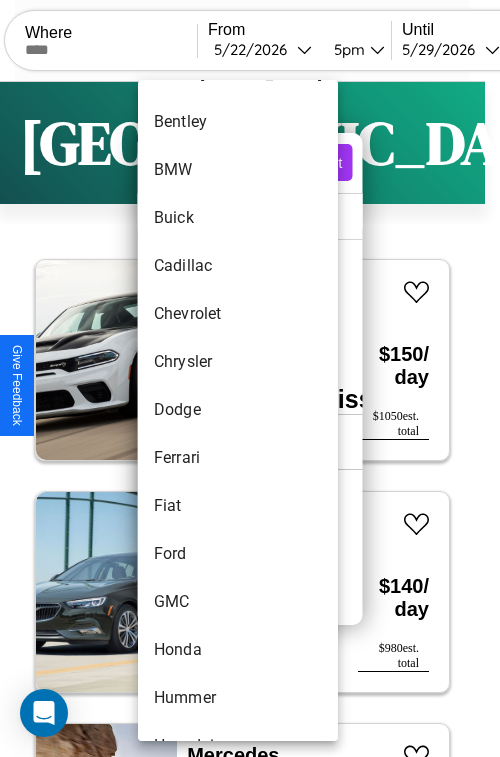click on "Dodge" at bounding box center [238, 410] 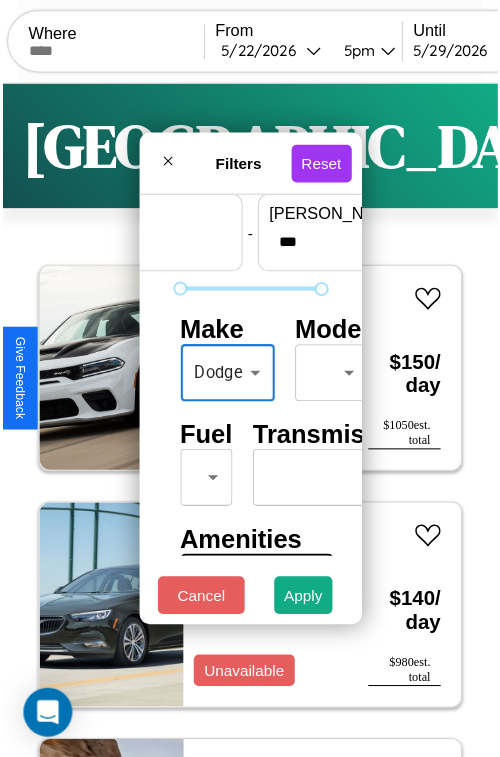 scroll, scrollTop: 772, scrollLeft: 0, axis: vertical 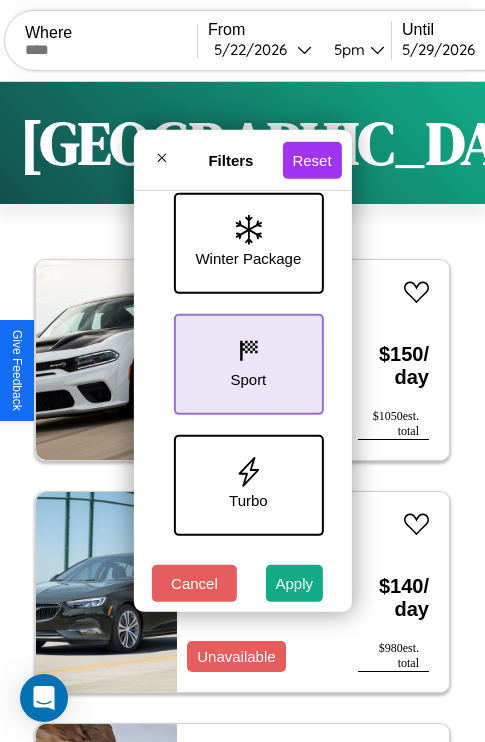 click 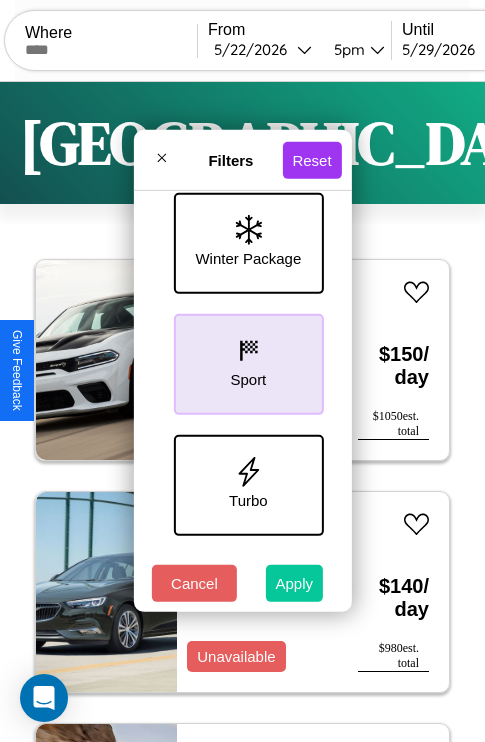 click on "Apply" at bounding box center (295, 583) 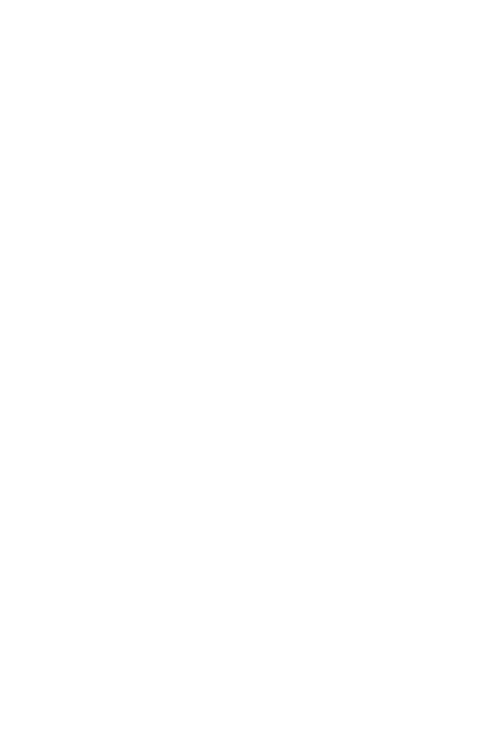 scroll, scrollTop: 0, scrollLeft: 0, axis: both 